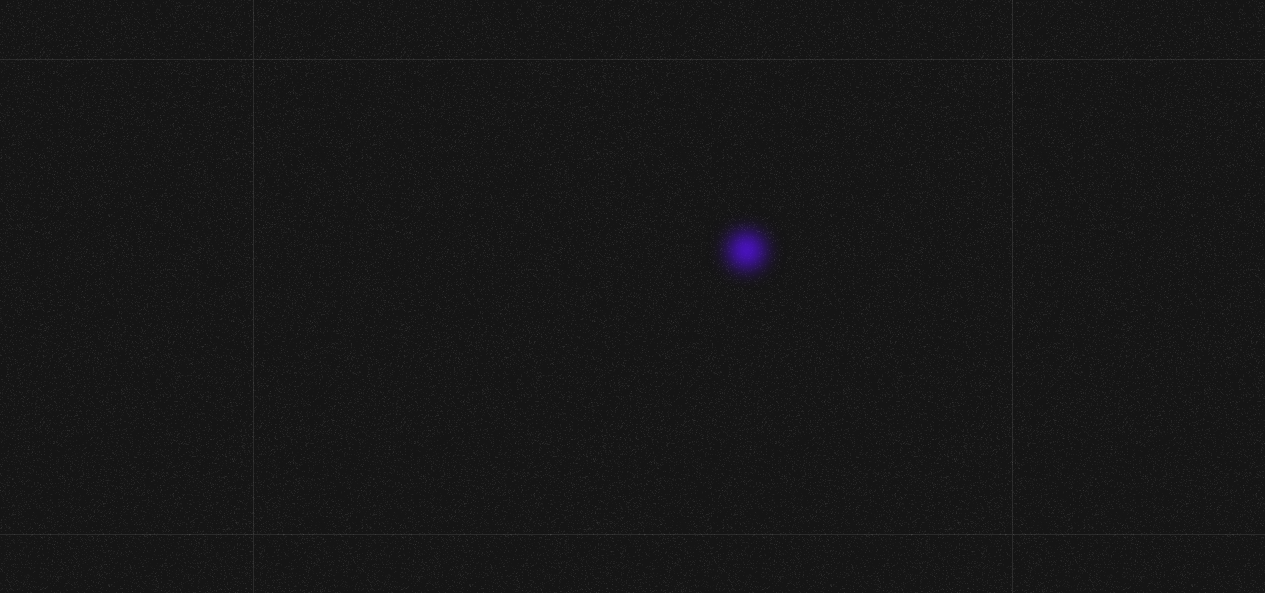 scroll, scrollTop: 0, scrollLeft: 0, axis: both 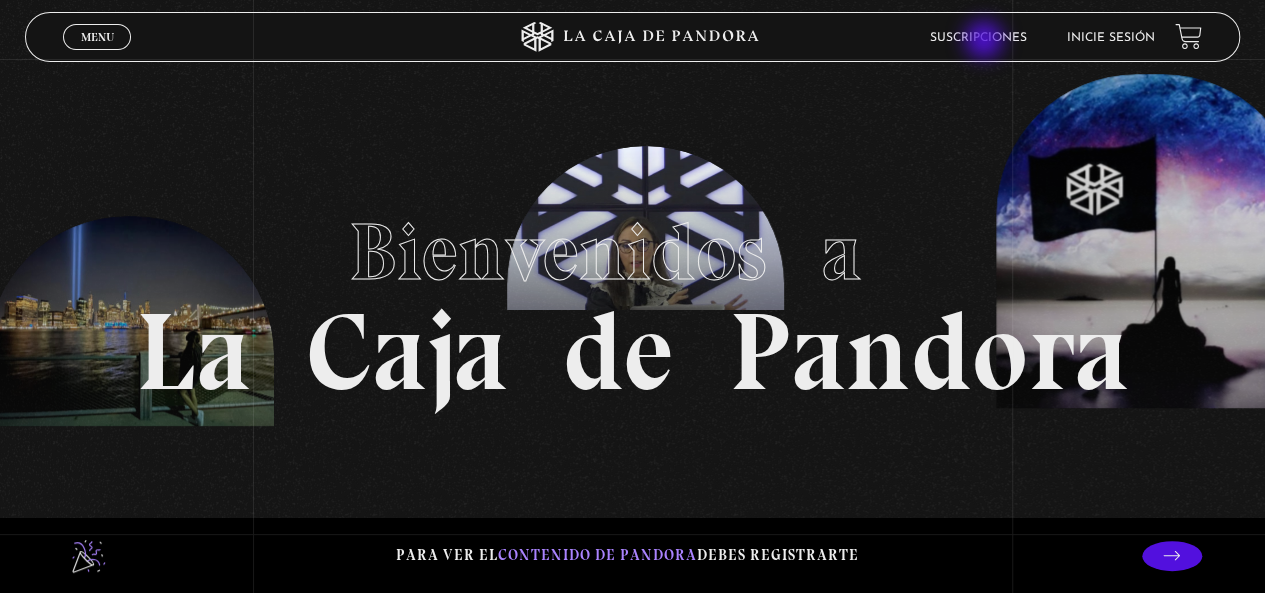 click on "Suscripciones" at bounding box center (978, 38) 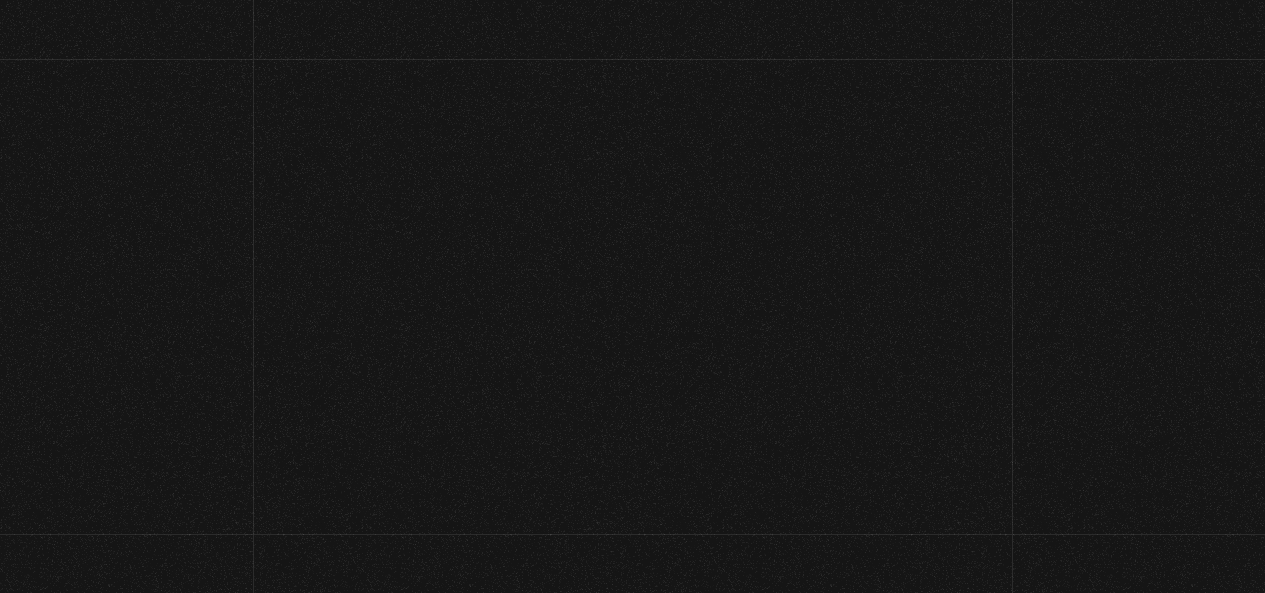 scroll, scrollTop: 0, scrollLeft: 0, axis: both 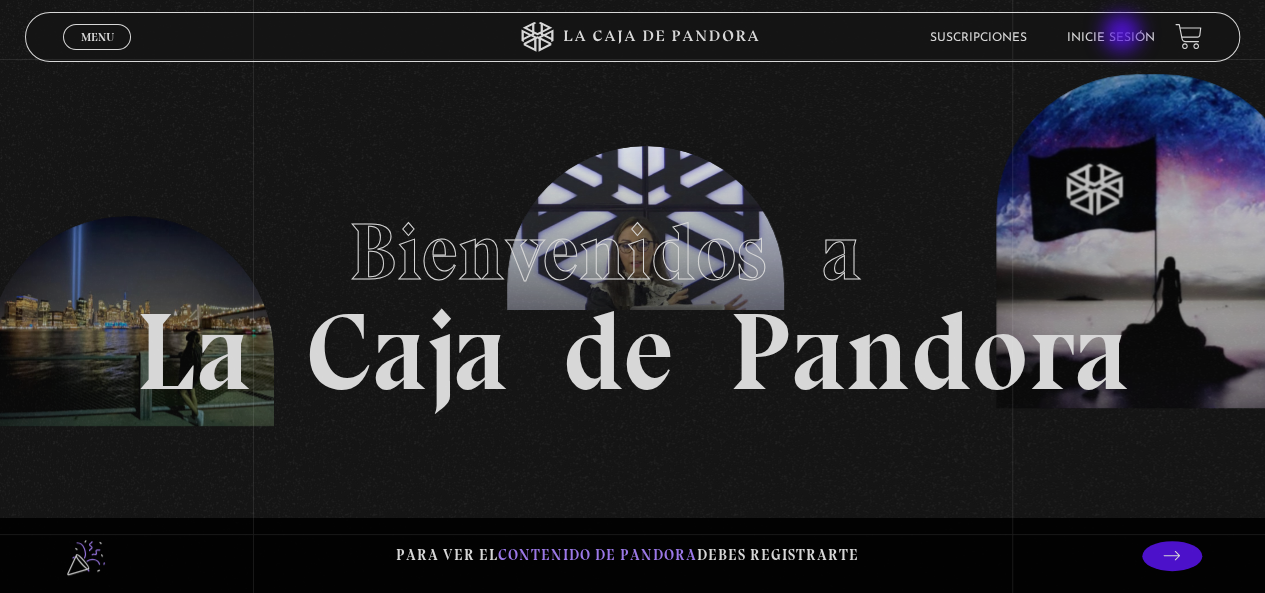 click on "Inicie sesión" at bounding box center (1111, 38) 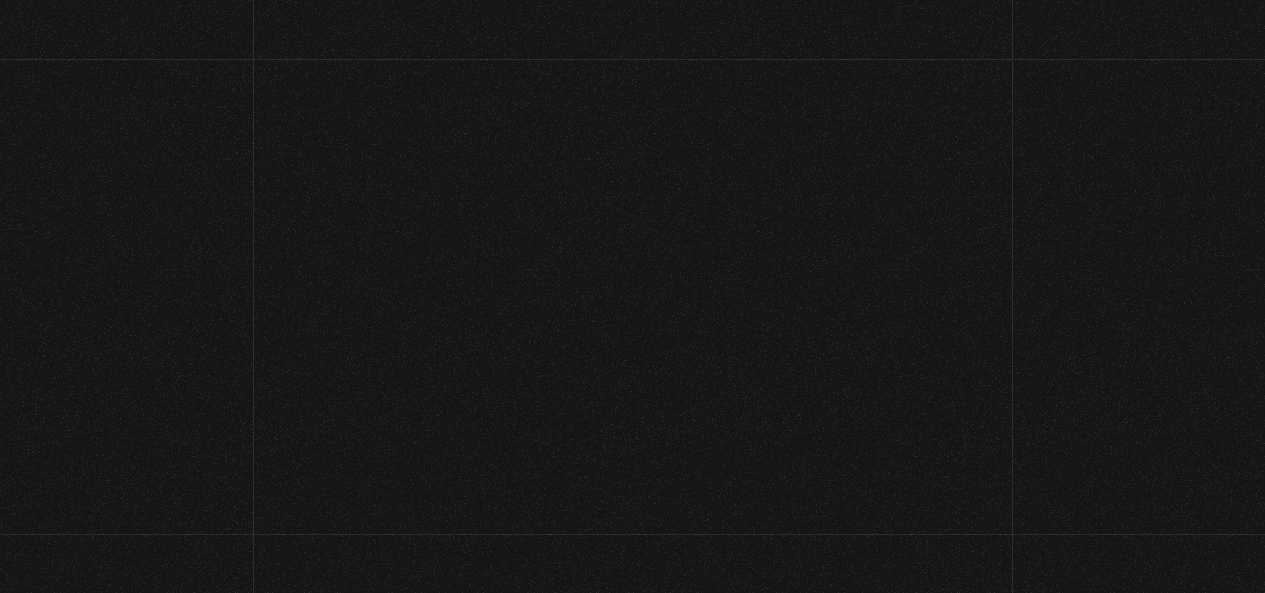 scroll, scrollTop: 0, scrollLeft: 0, axis: both 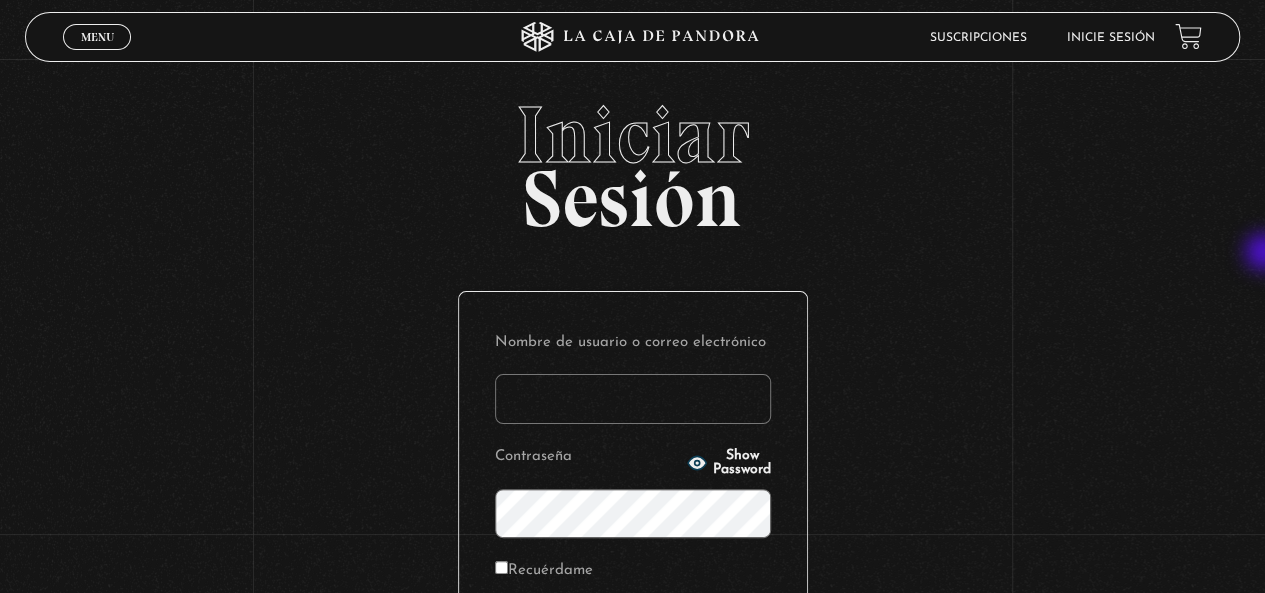 type on "lilialfa10@gmail.com" 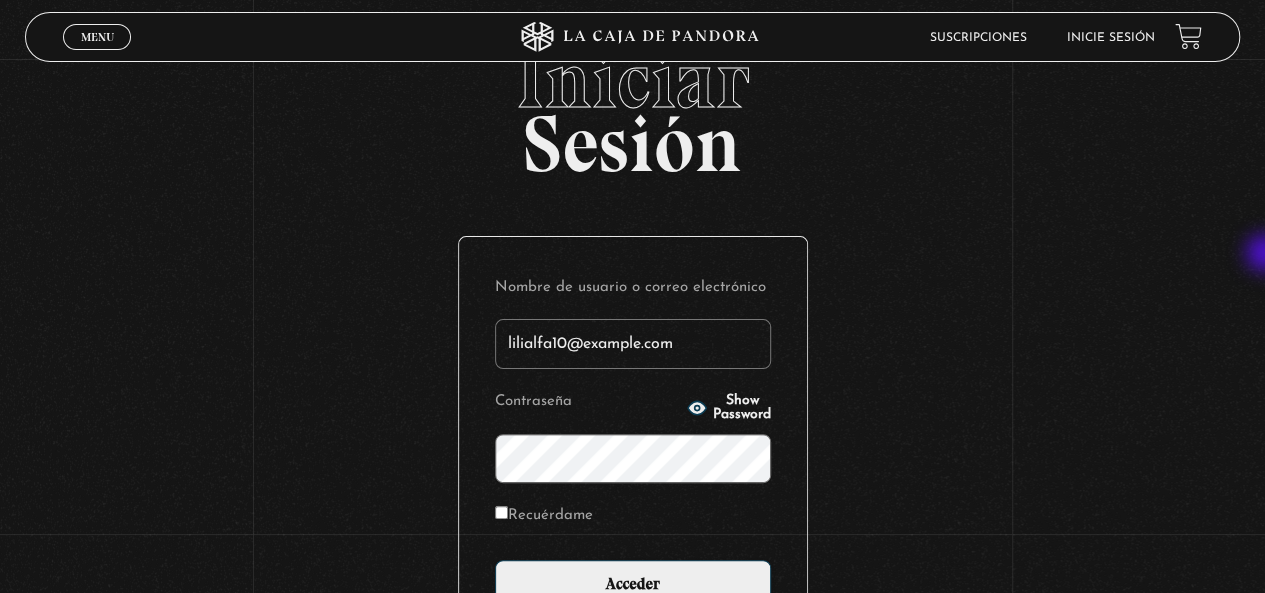 scroll, scrollTop: 199, scrollLeft: 0, axis: vertical 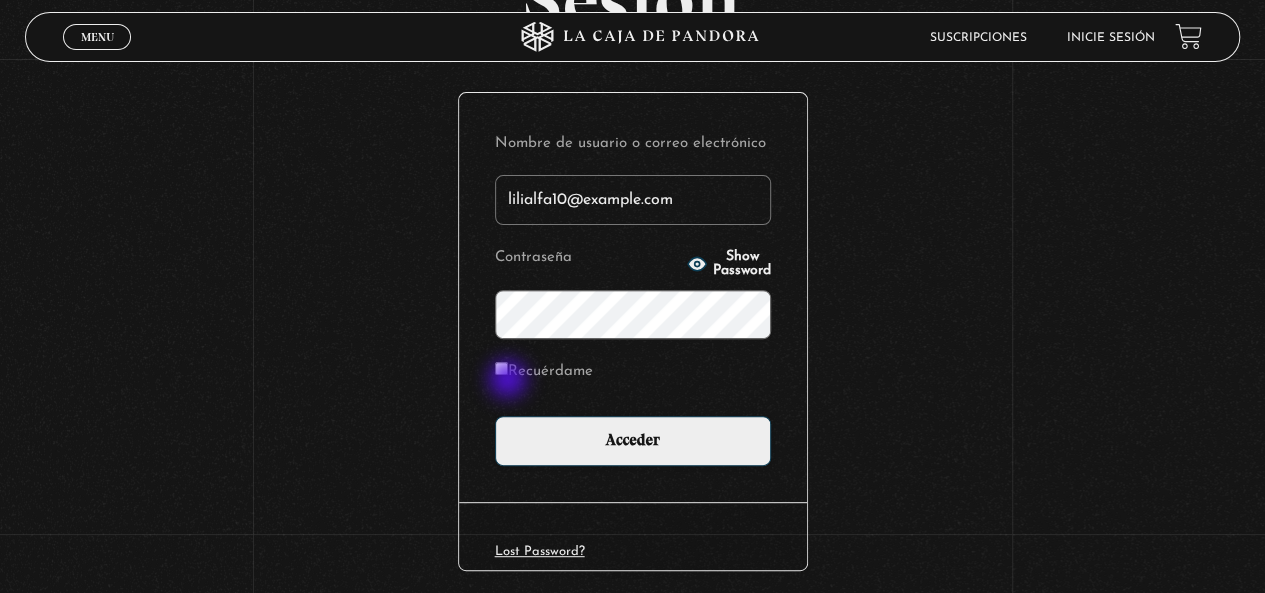 click on "Recuérdame" at bounding box center [544, 372] 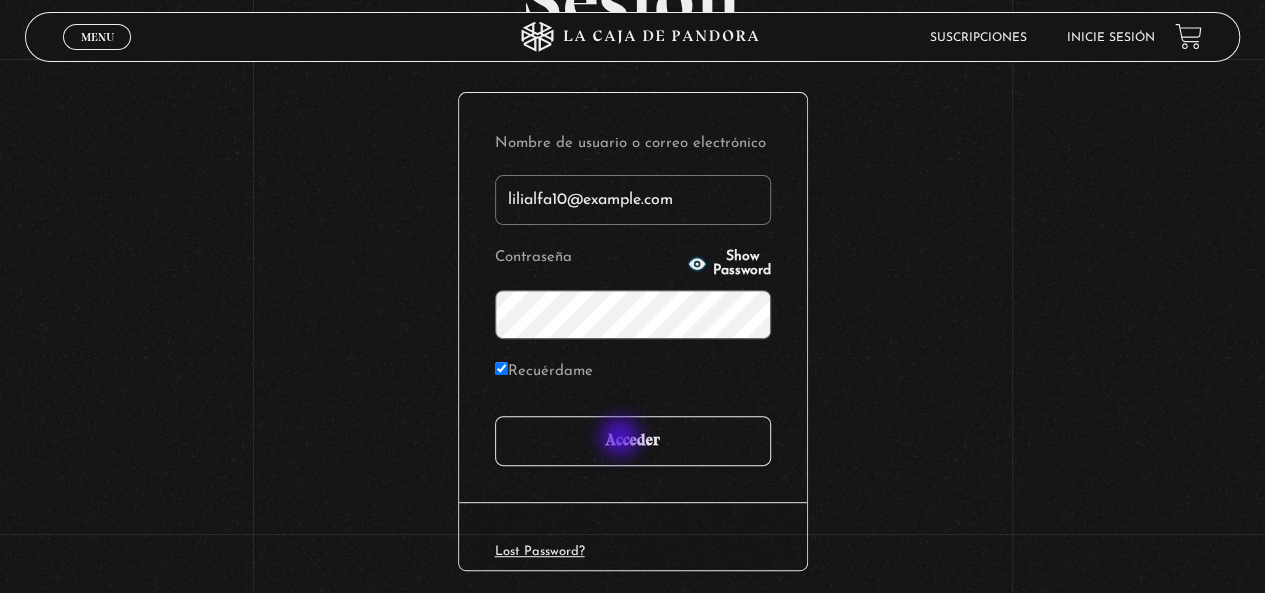 click on "Acceder" at bounding box center (633, 441) 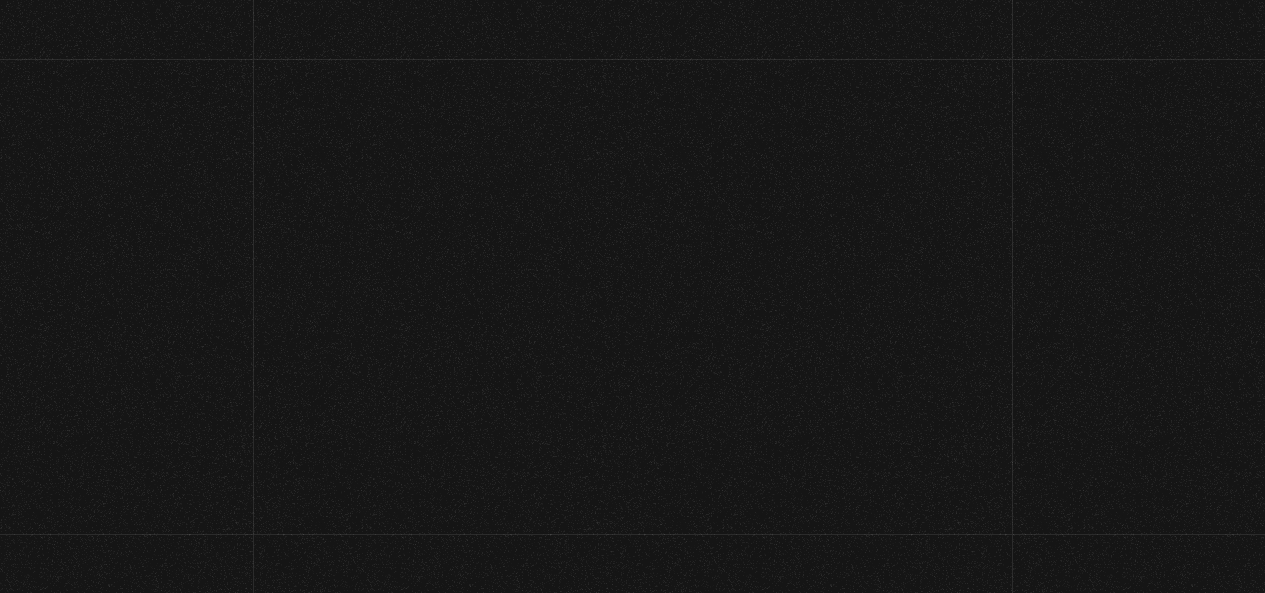 scroll, scrollTop: 0, scrollLeft: 0, axis: both 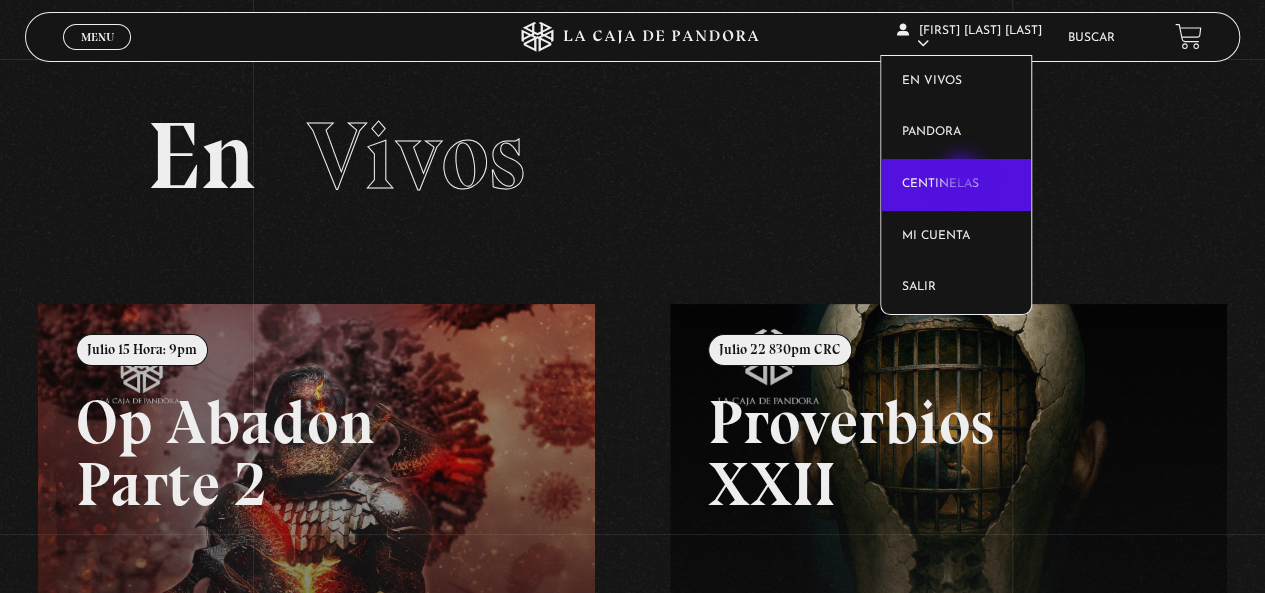 click on "Centinelas" at bounding box center [956, 185] 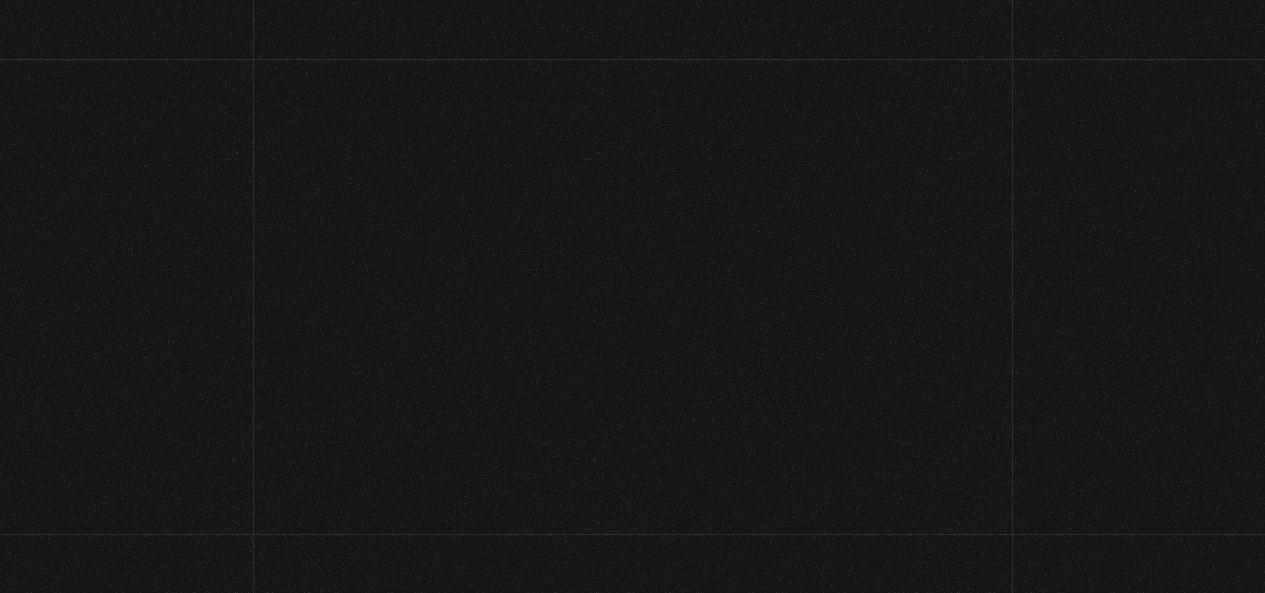 scroll, scrollTop: 0, scrollLeft: 0, axis: both 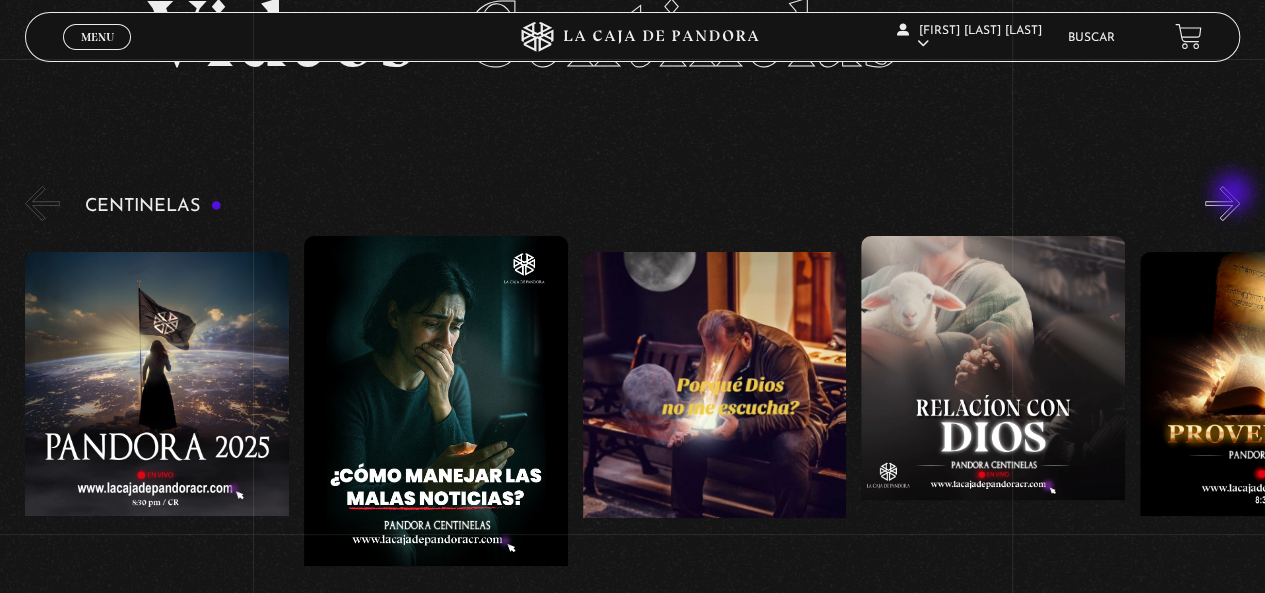 click on "»" at bounding box center [1222, 203] 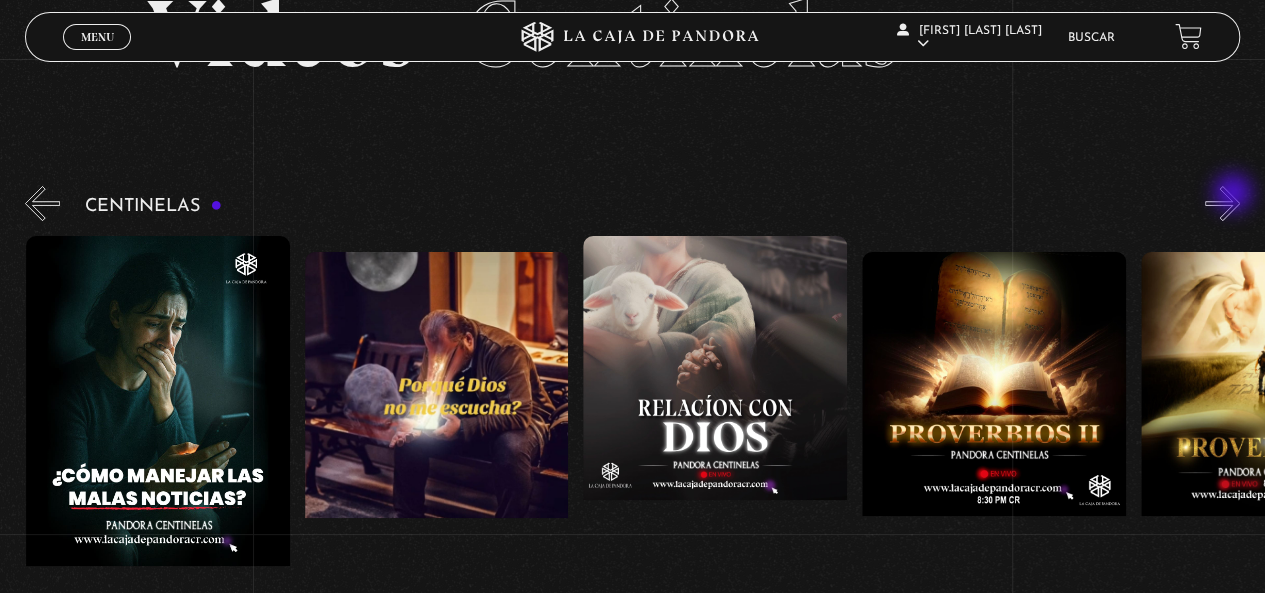 click on "»" at bounding box center [1222, 203] 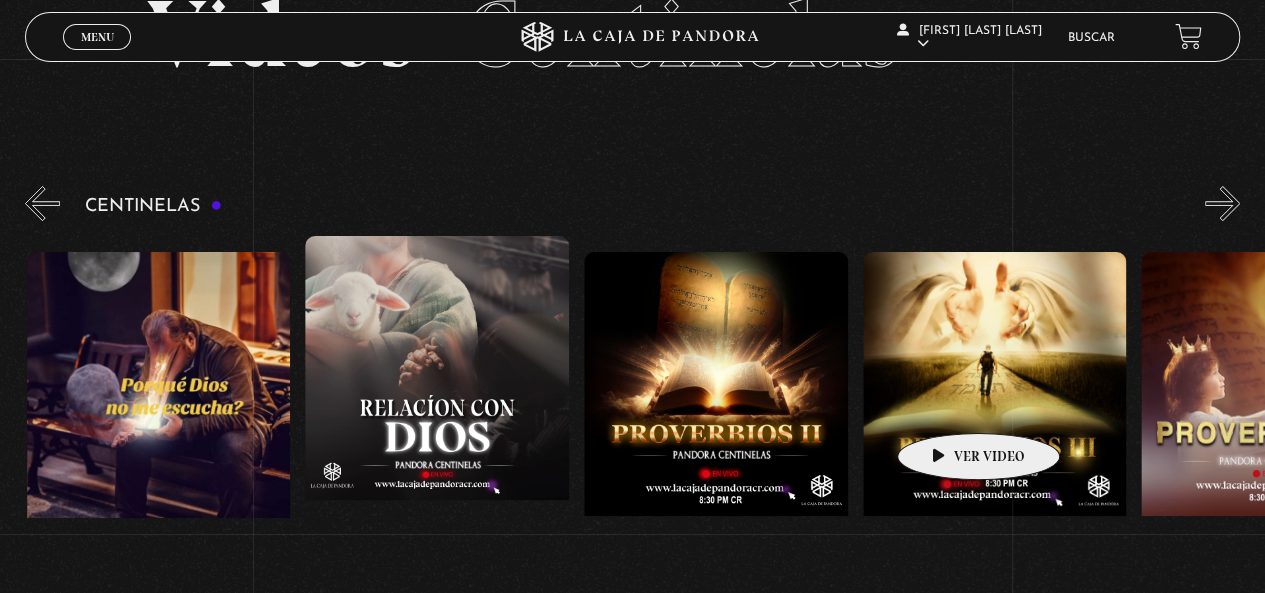 scroll, scrollTop: 0, scrollLeft: 557, axis: horizontal 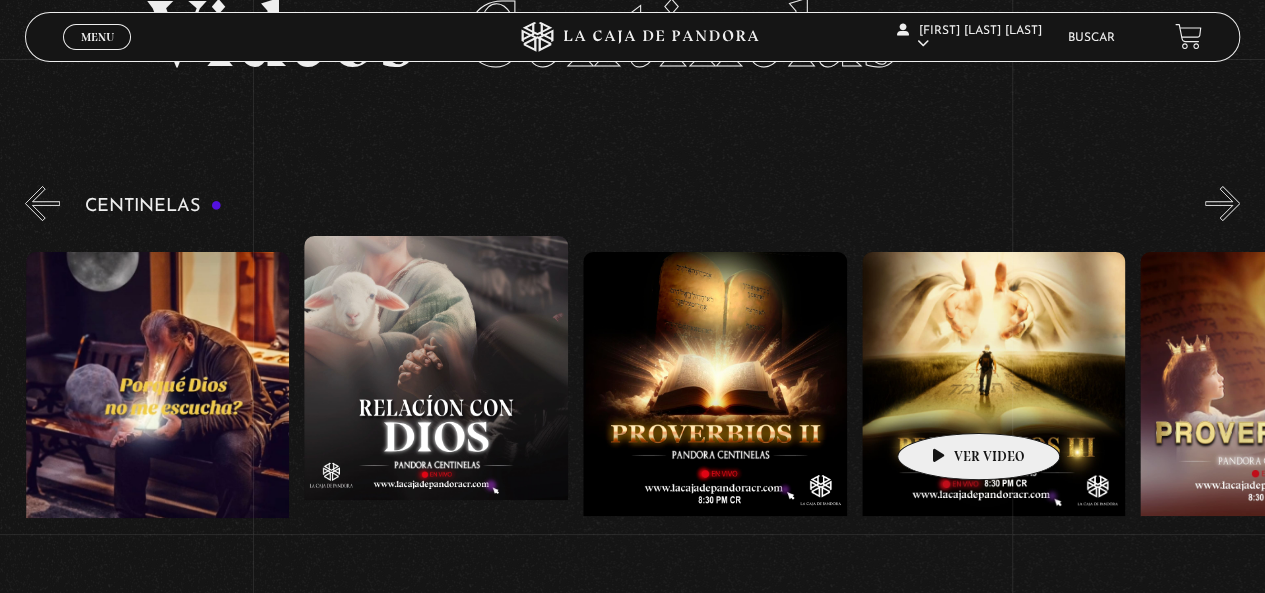 click at bounding box center [994, 432] 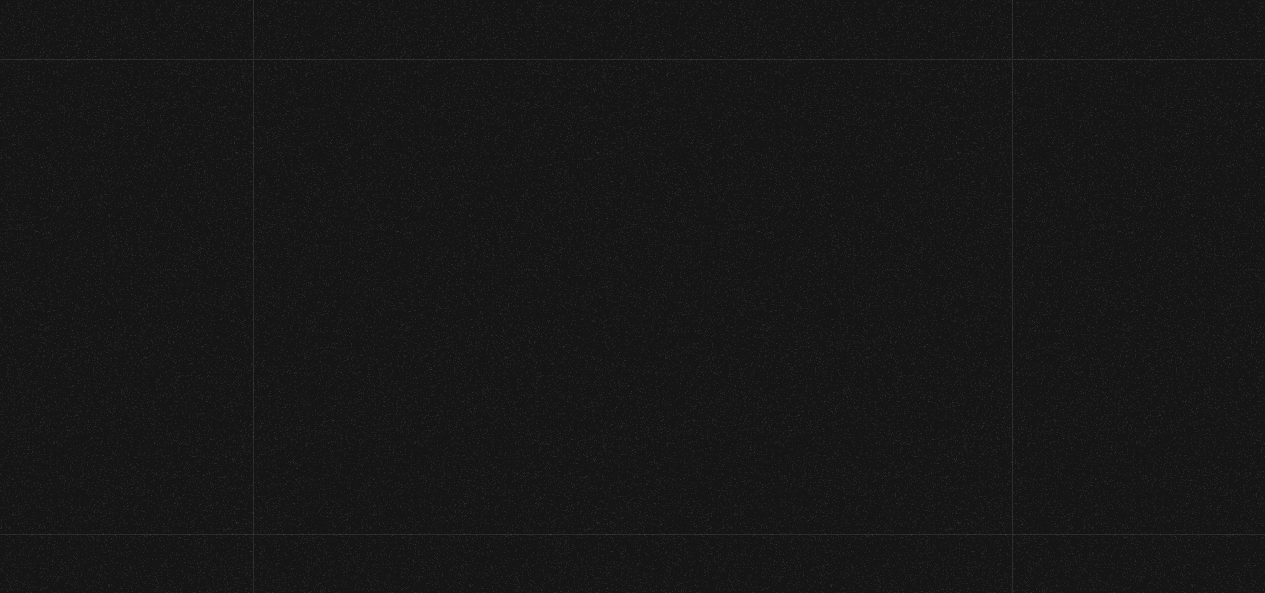 scroll, scrollTop: 0, scrollLeft: 0, axis: both 